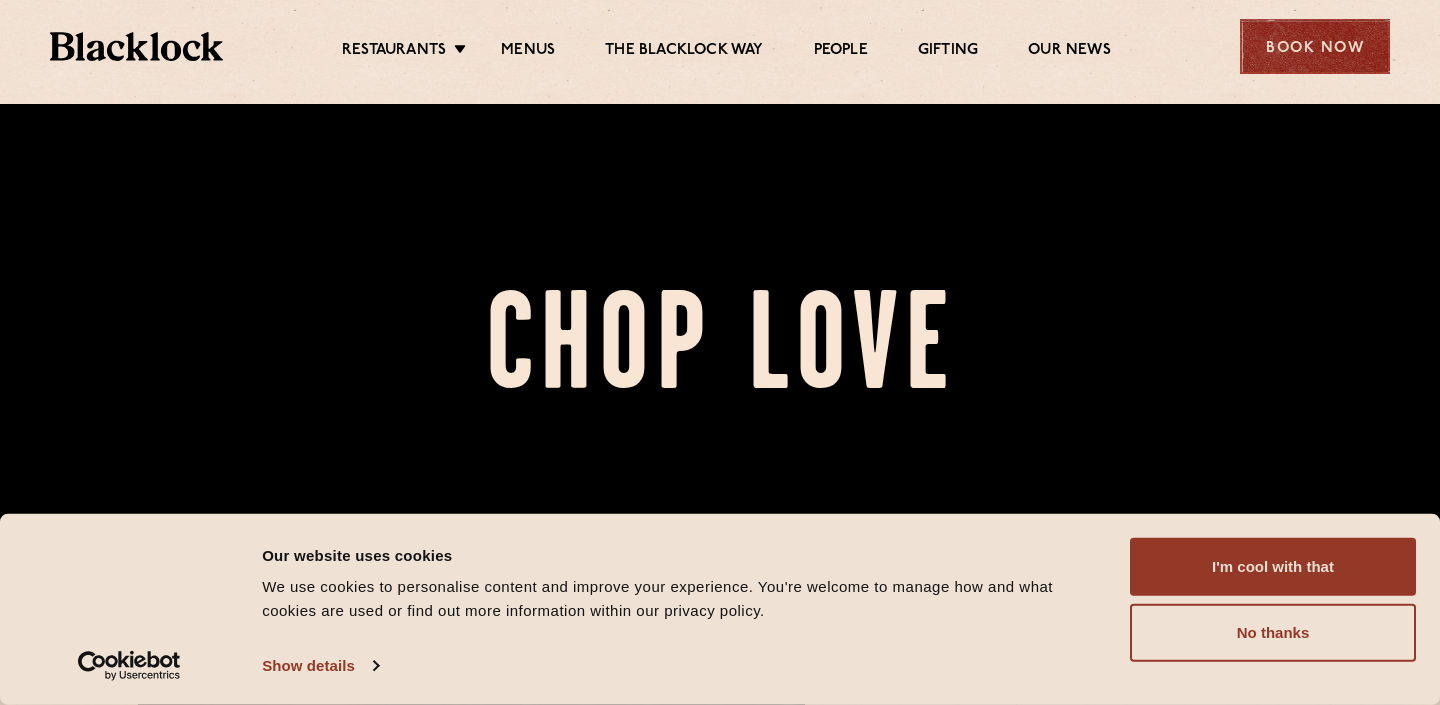 scroll, scrollTop: 161, scrollLeft: 0, axis: vertical 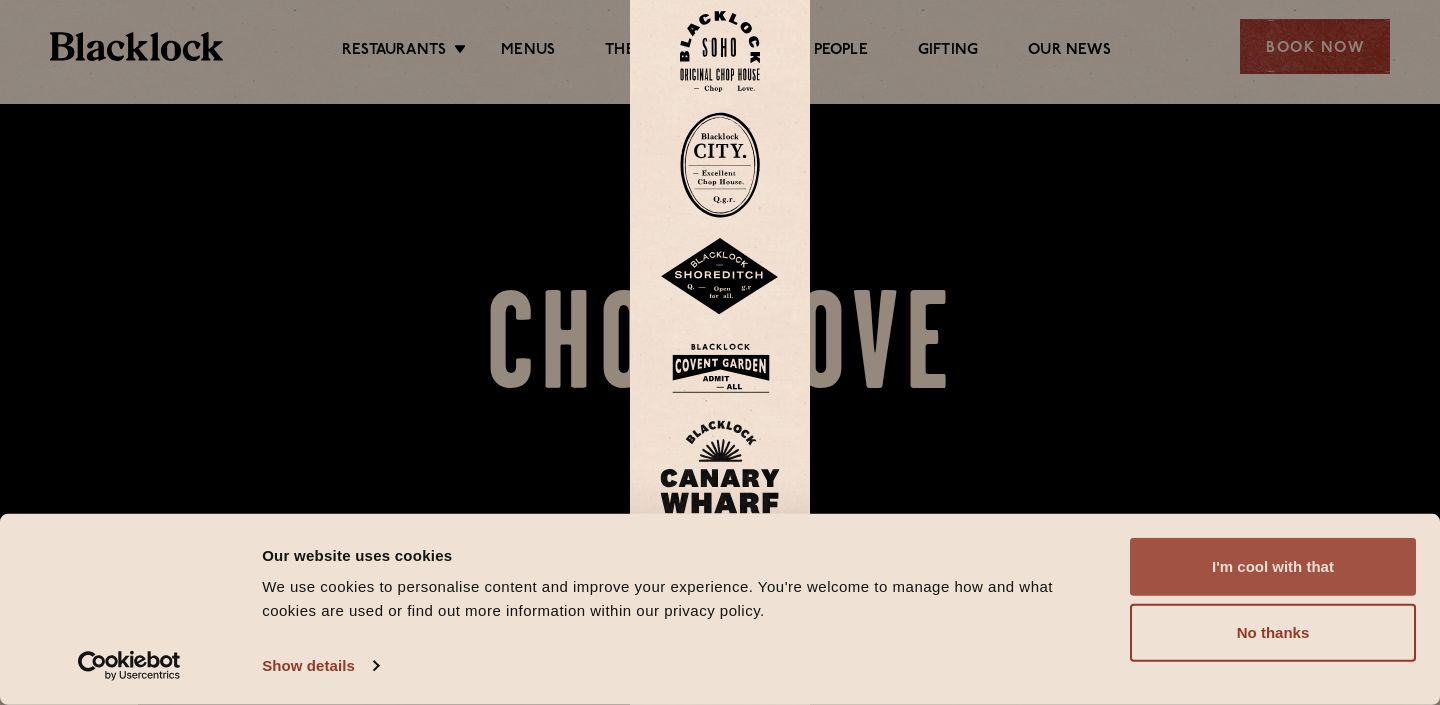 click on "I'm cool with that" at bounding box center [1273, 567] 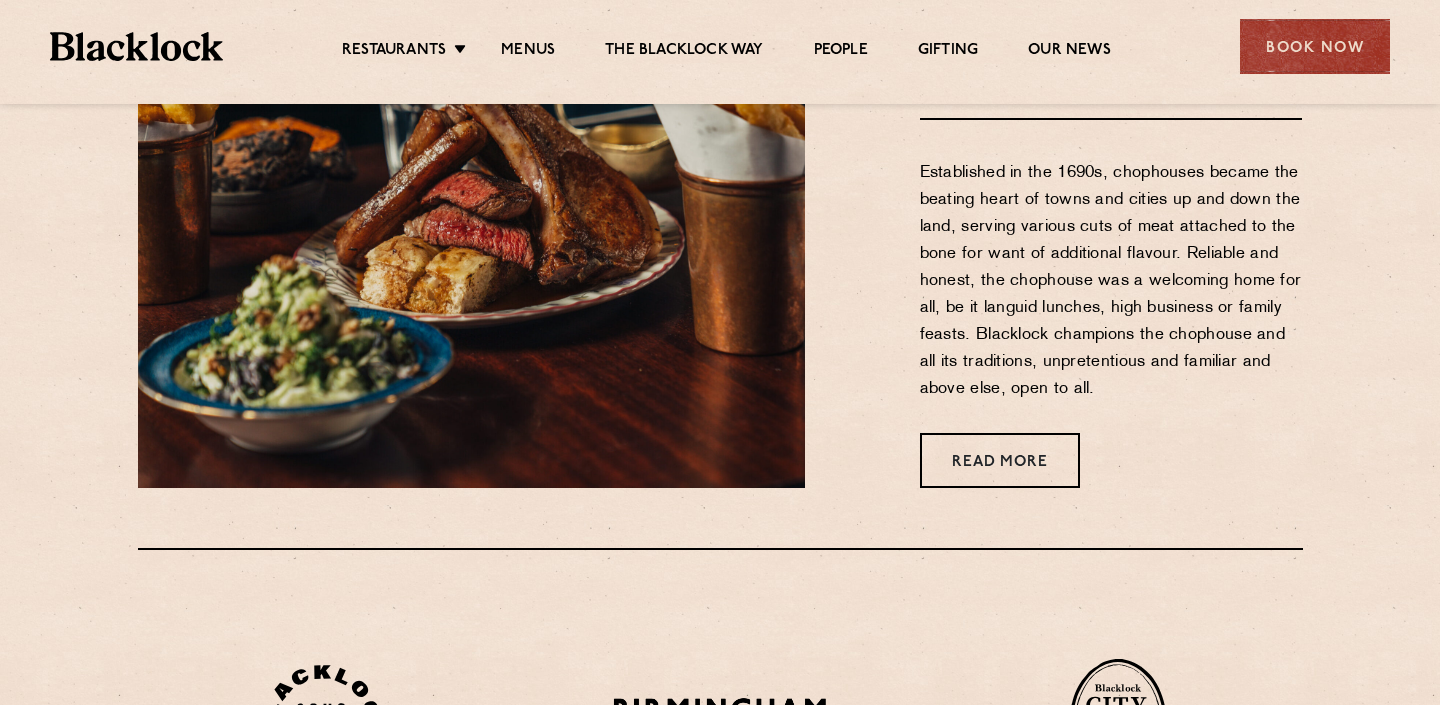scroll, scrollTop: 711, scrollLeft: 0, axis: vertical 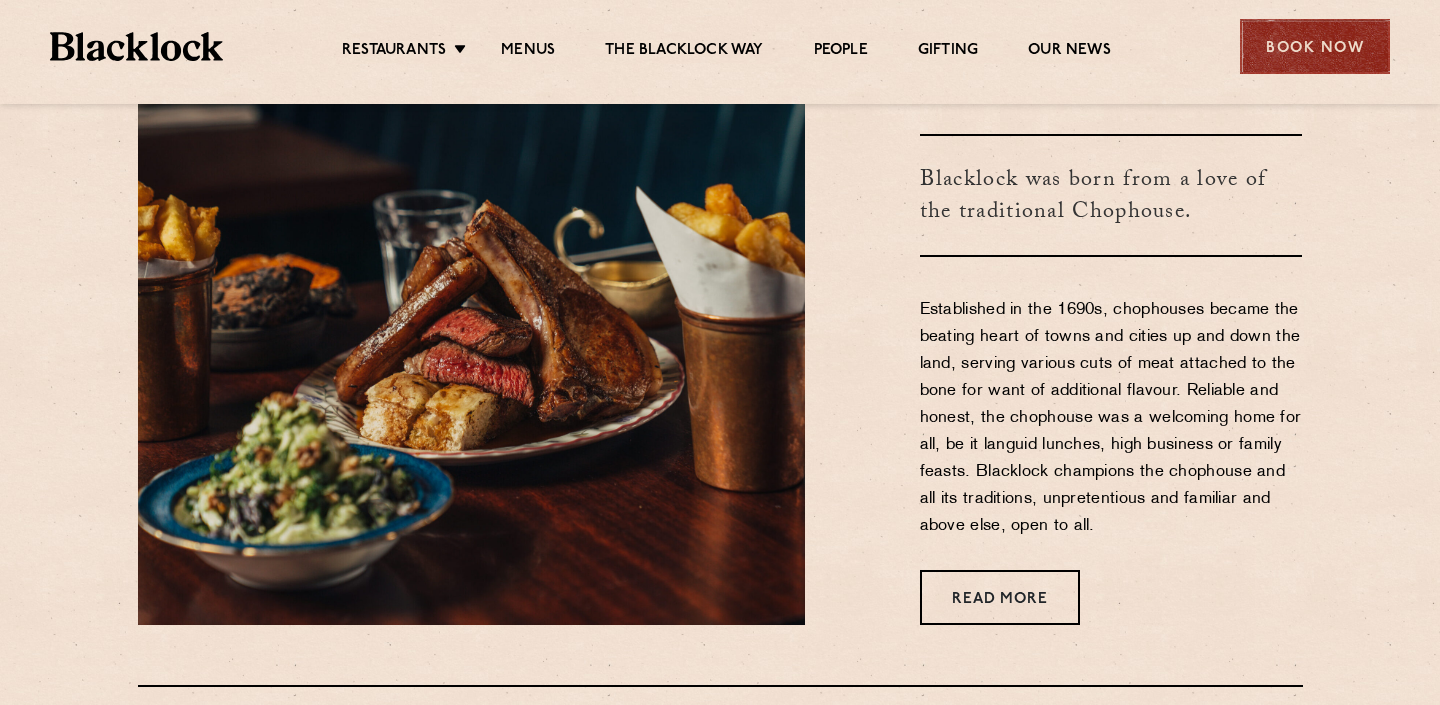 click on "Book Now" at bounding box center (1315, 46) 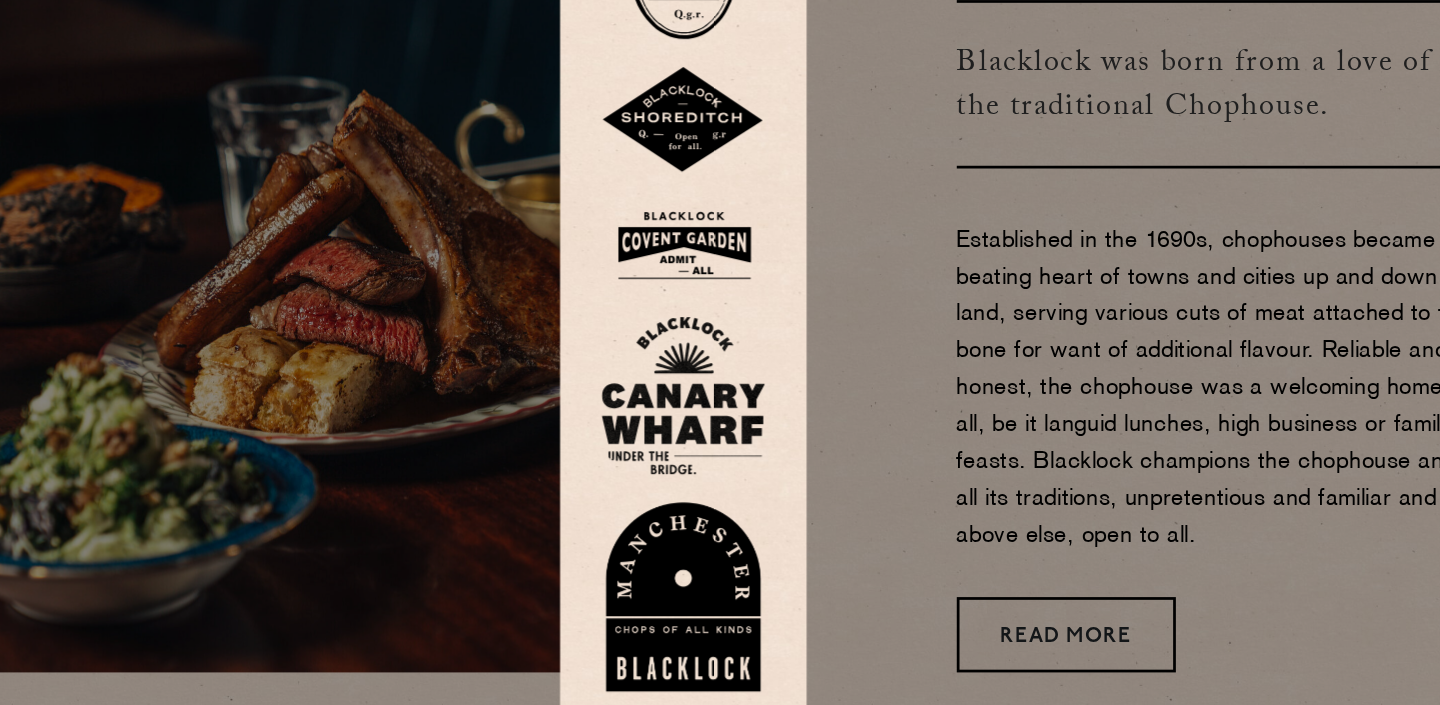 scroll, scrollTop: 805, scrollLeft: 0, axis: vertical 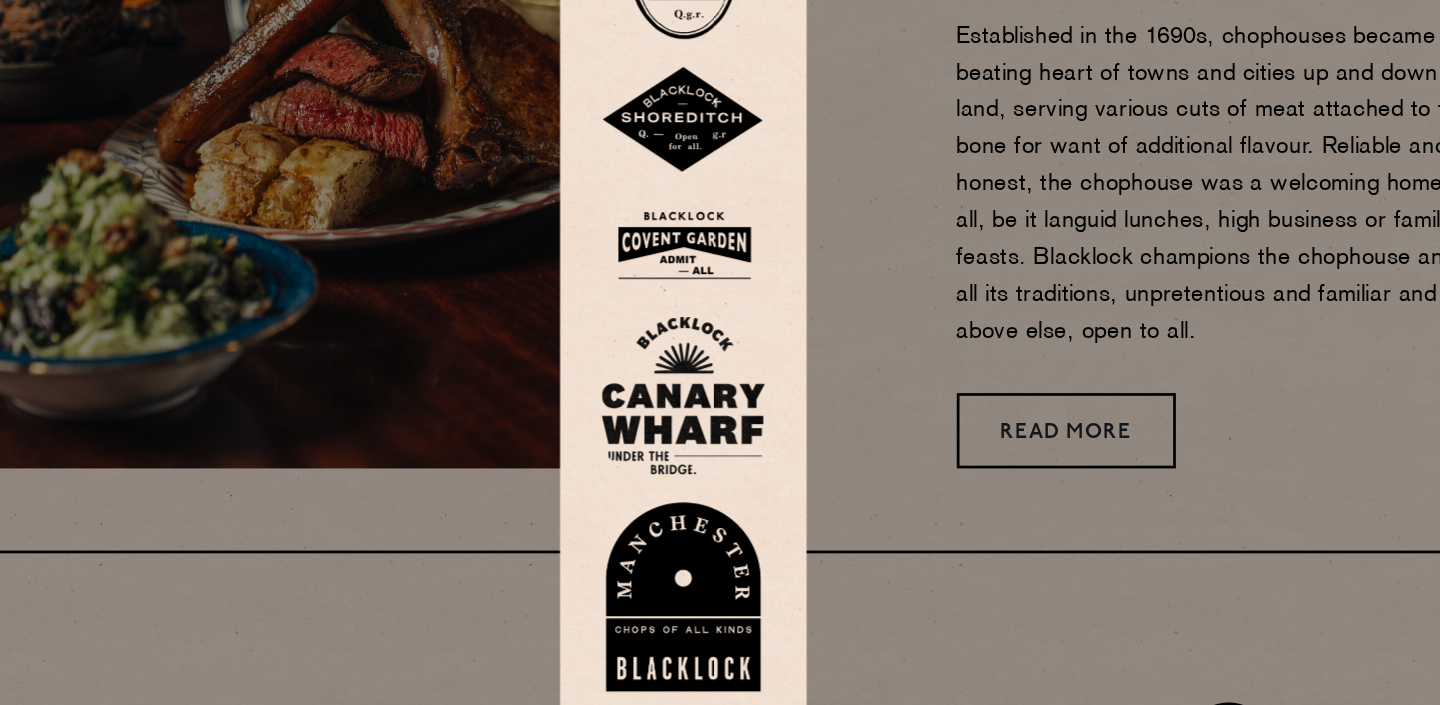 click at bounding box center [720, 352] 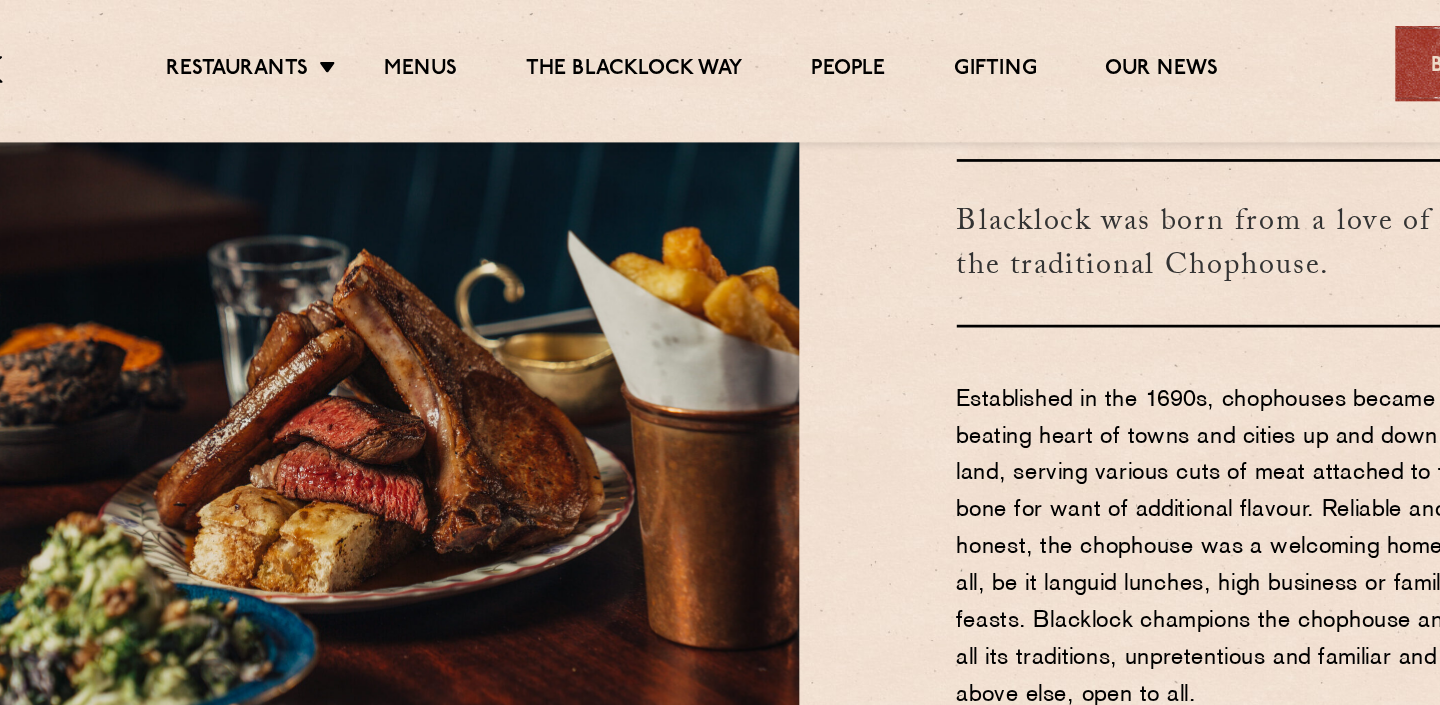 scroll, scrollTop: 614, scrollLeft: 0, axis: vertical 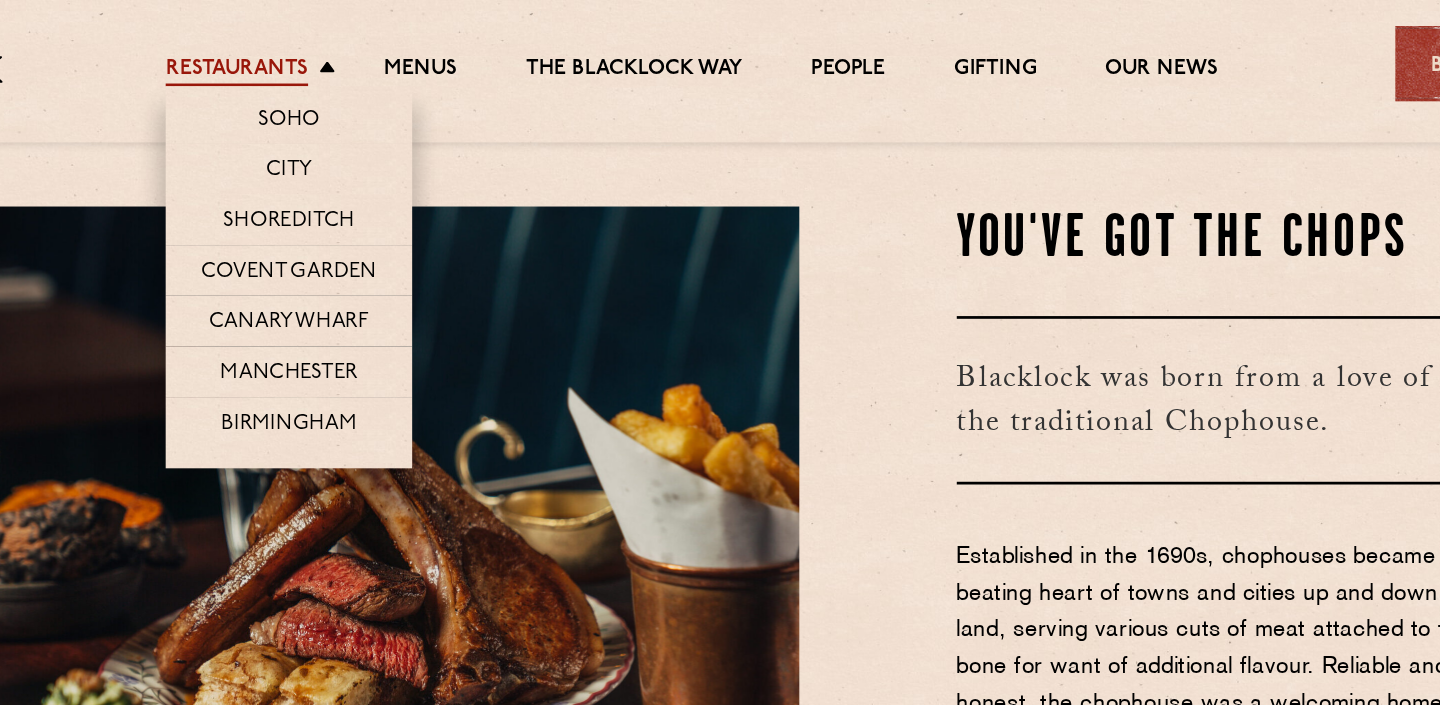 click on "Restaurants" at bounding box center (394, 52) 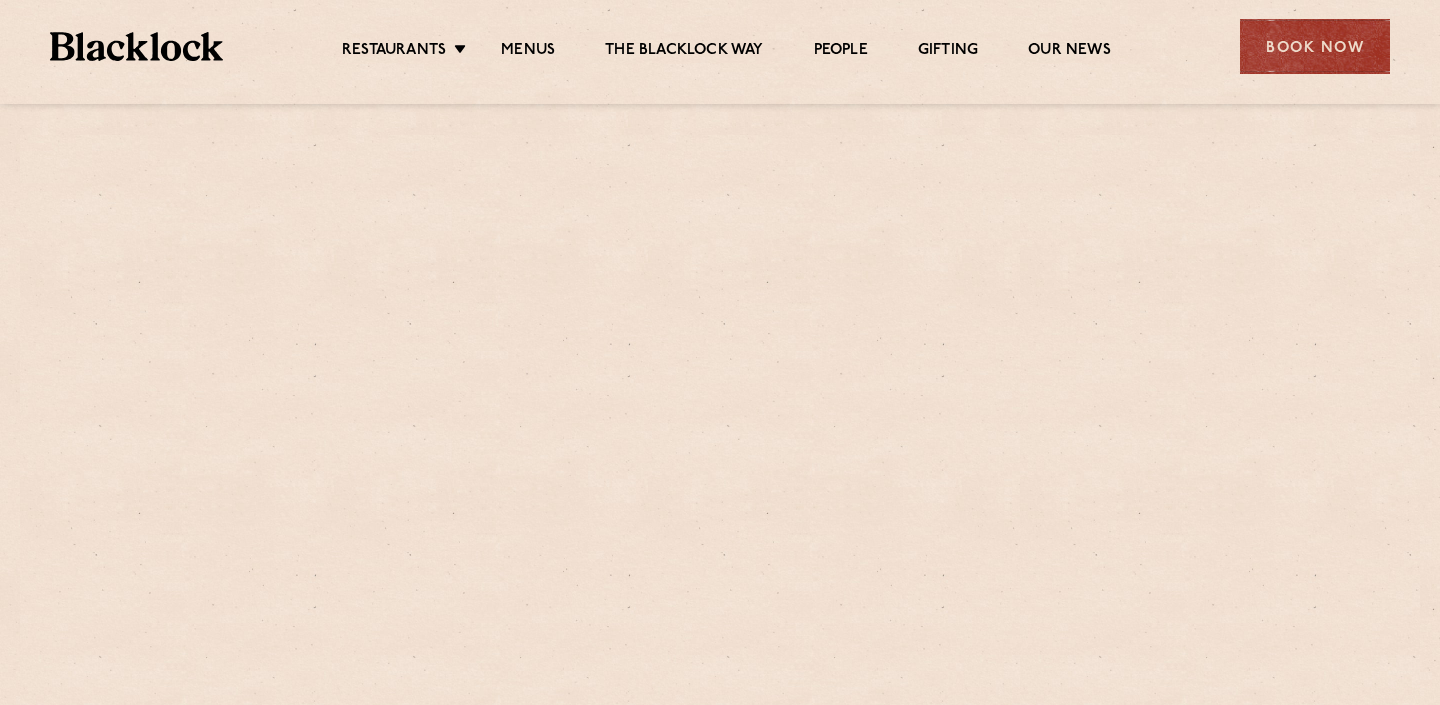 scroll, scrollTop: 0, scrollLeft: 0, axis: both 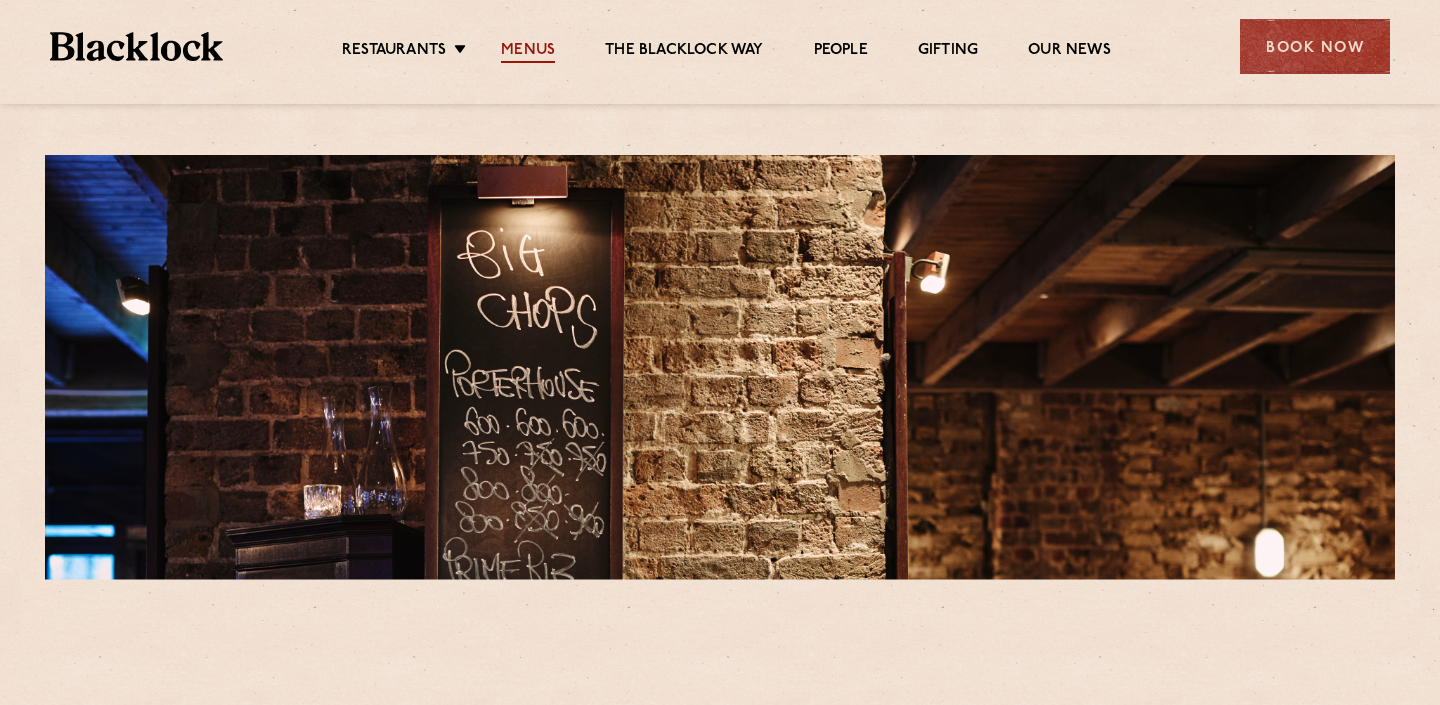click on "Menus" at bounding box center (528, 52) 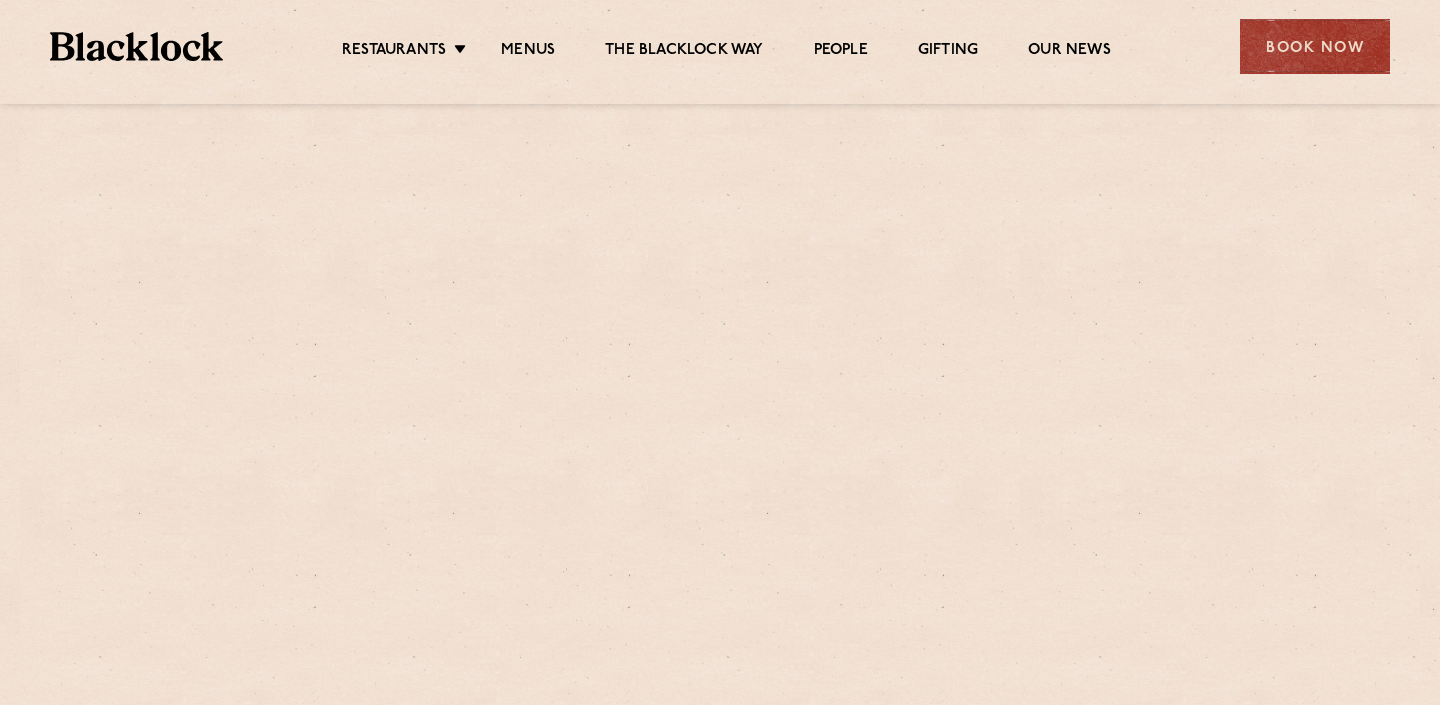 scroll, scrollTop: 0, scrollLeft: 0, axis: both 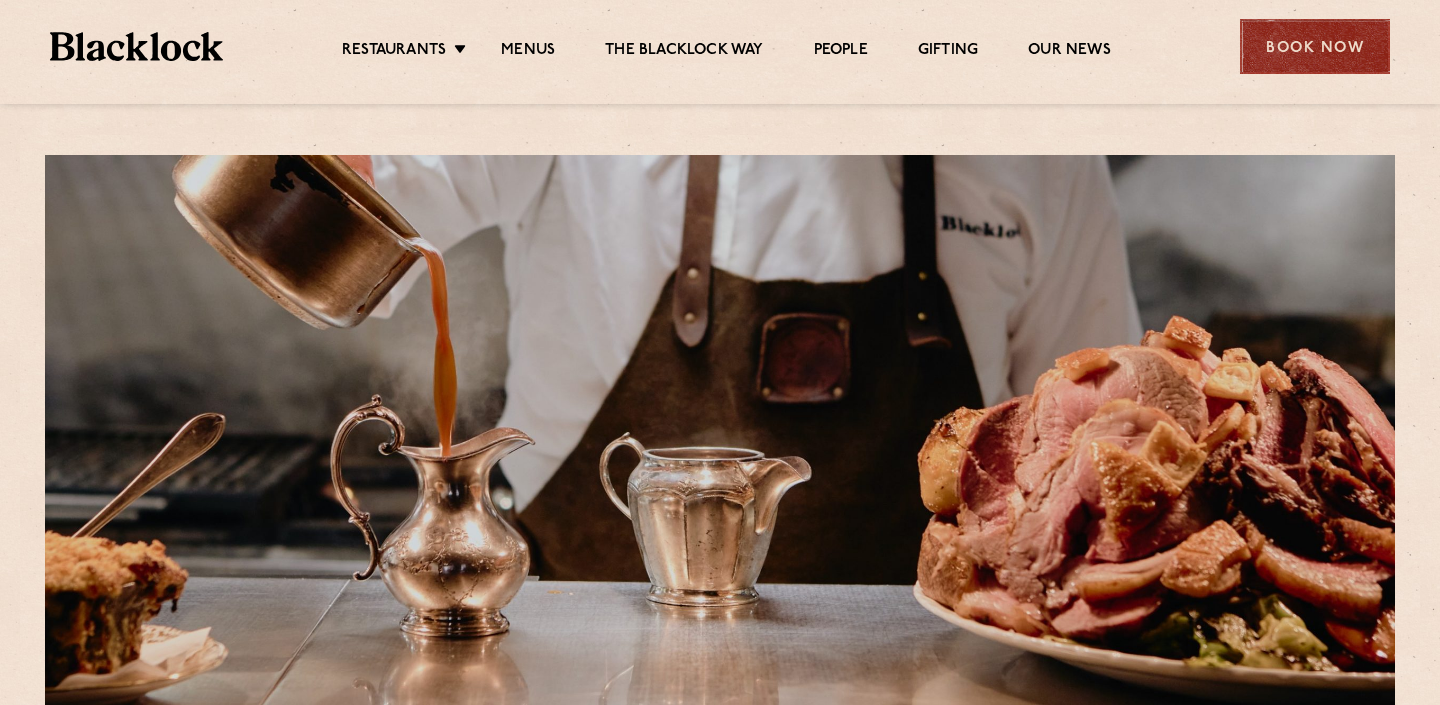 click on "Book Now" at bounding box center [1315, 46] 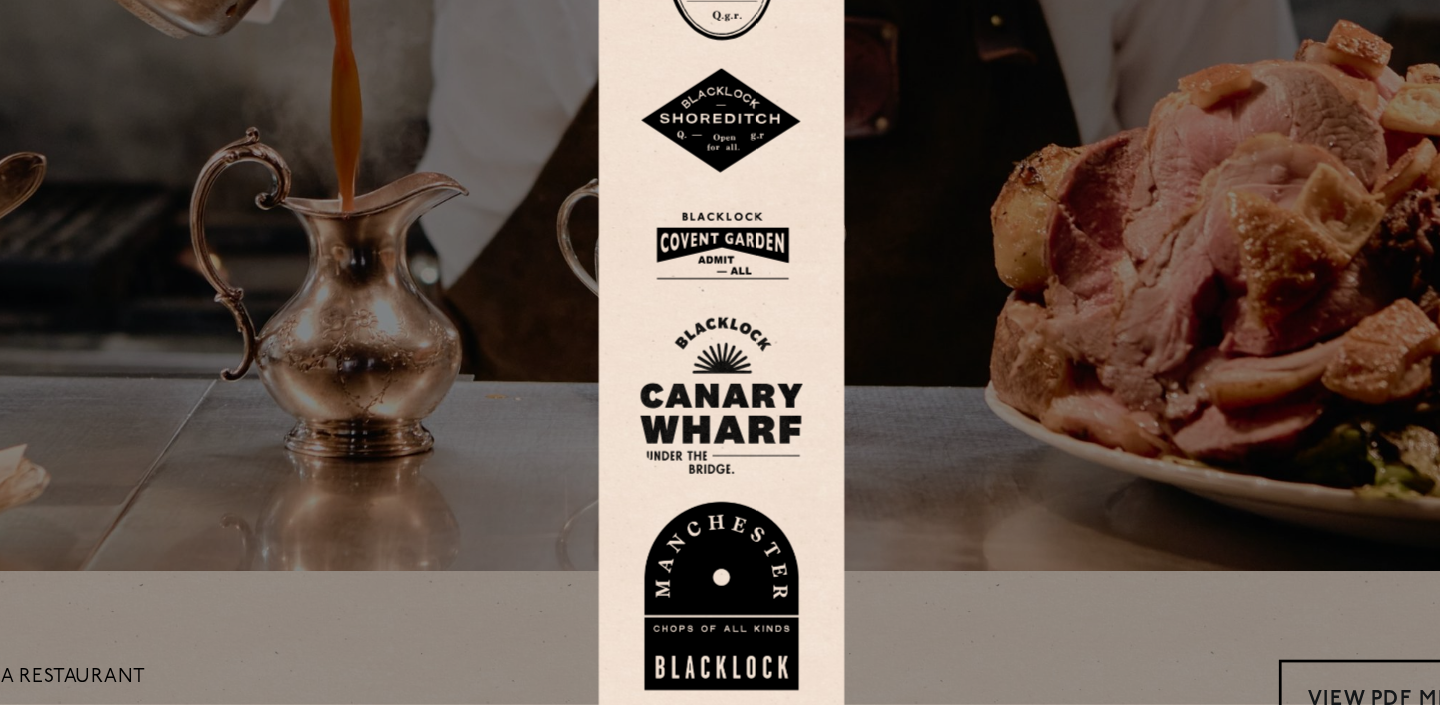 scroll, scrollTop: 120, scrollLeft: 0, axis: vertical 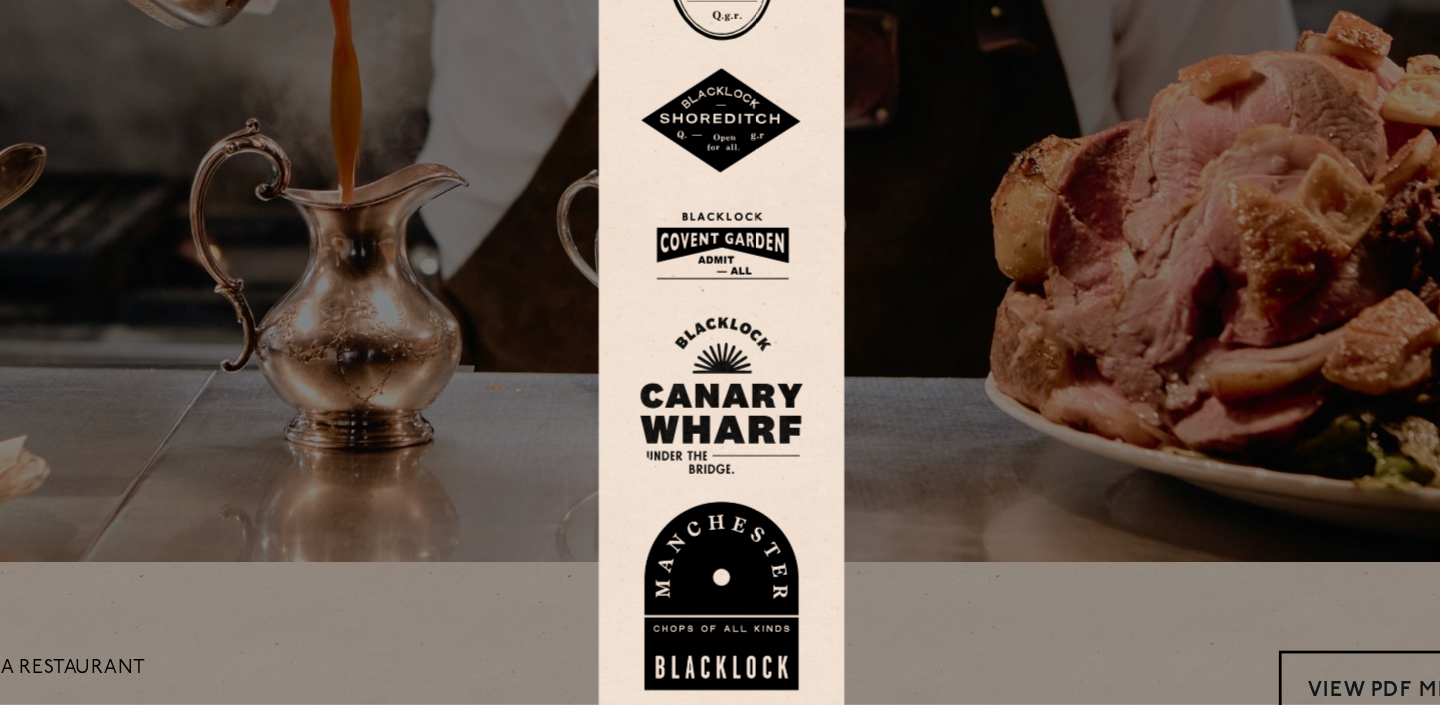 click at bounding box center [720, 352] 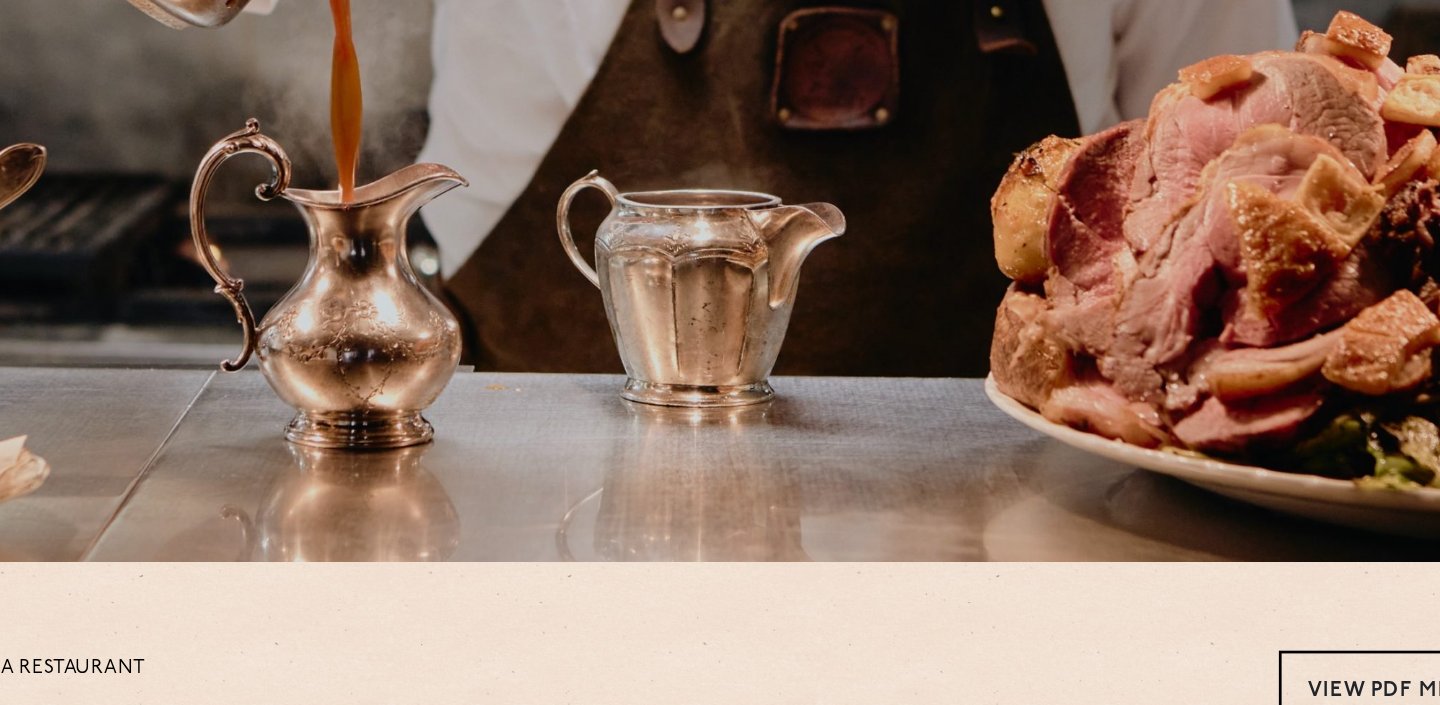scroll, scrollTop: 0, scrollLeft: 0, axis: both 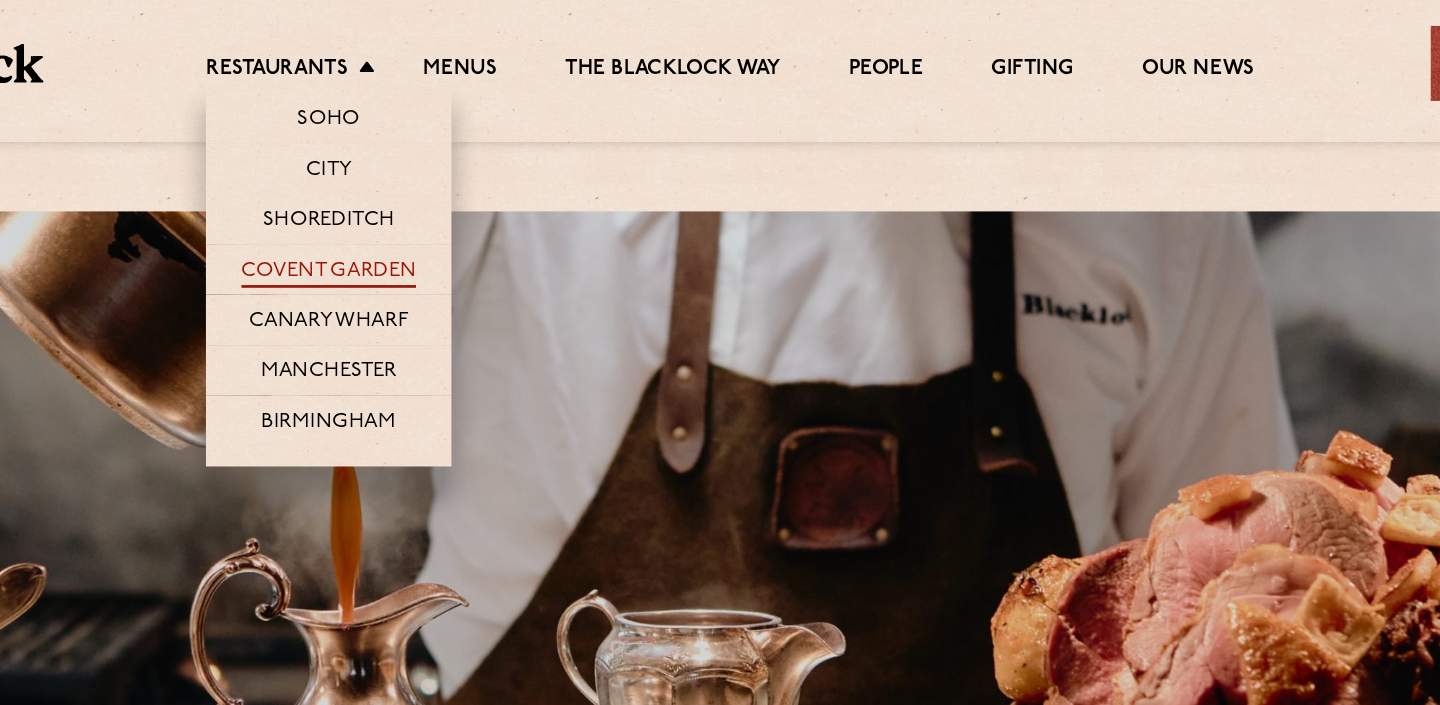 click on "Covent Garden" at bounding box center [432, 200] 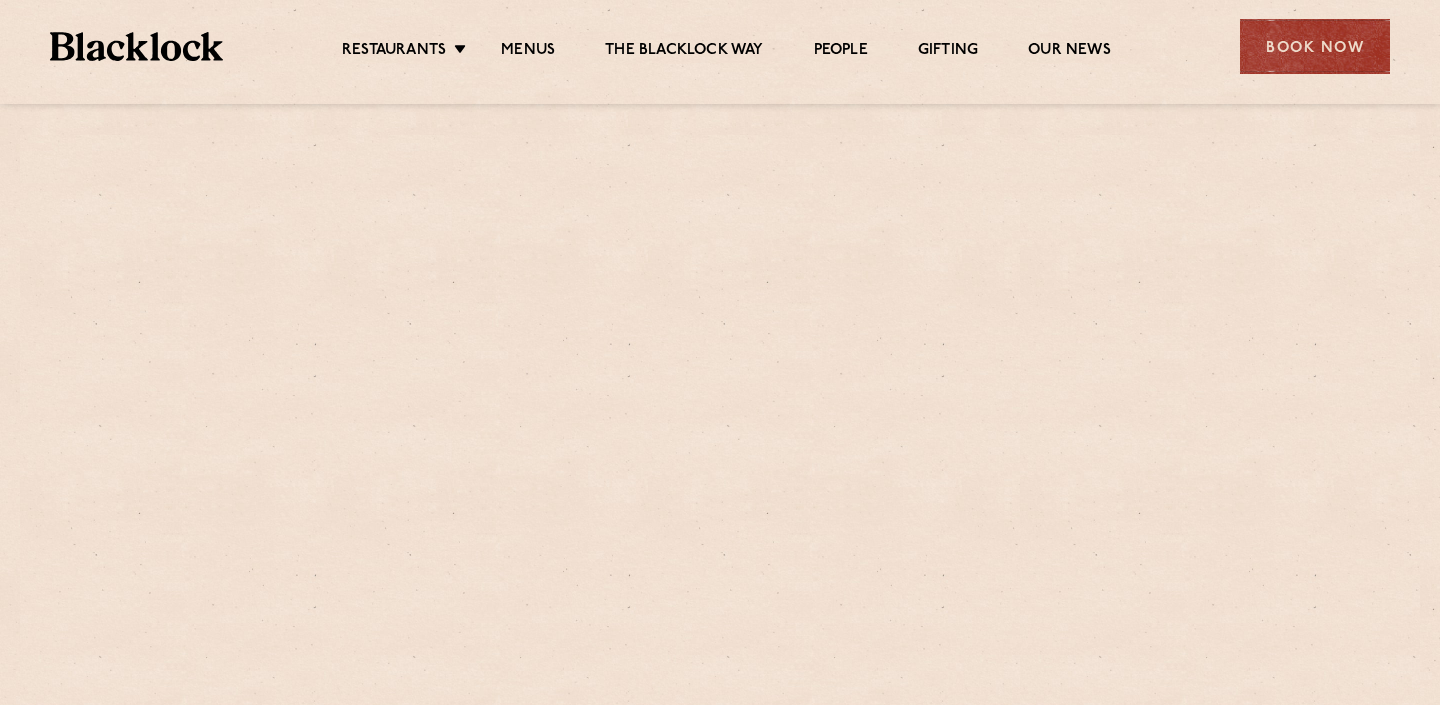 scroll, scrollTop: 0, scrollLeft: 0, axis: both 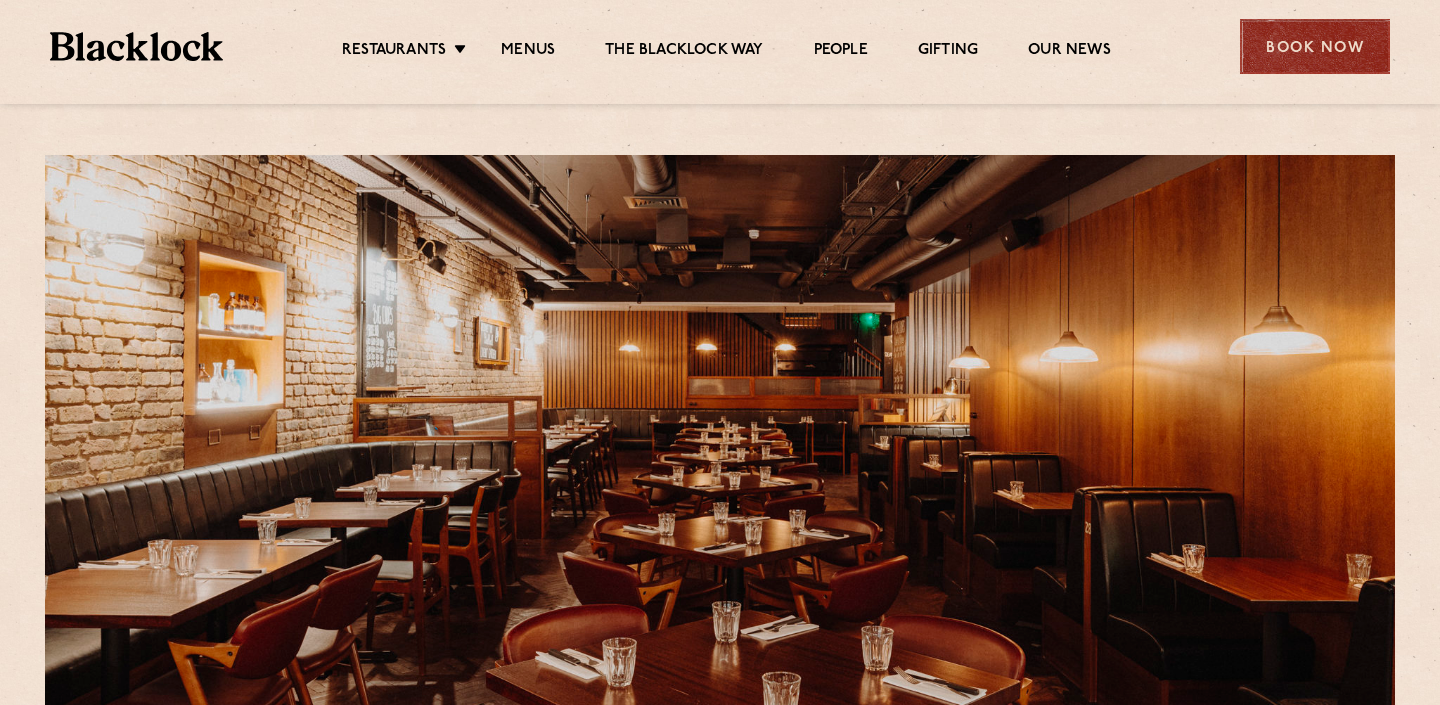 click on "Book Now" at bounding box center (1315, 46) 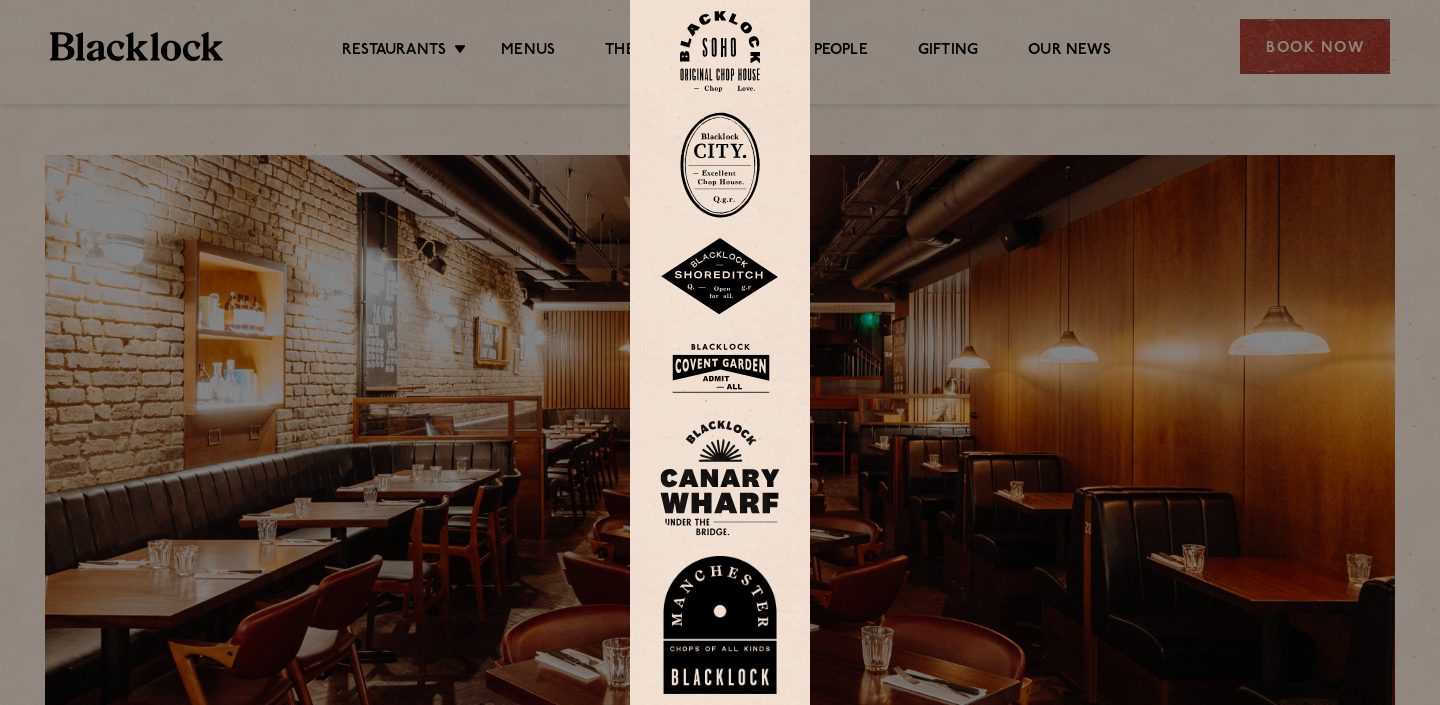 click at bounding box center (720, 352) 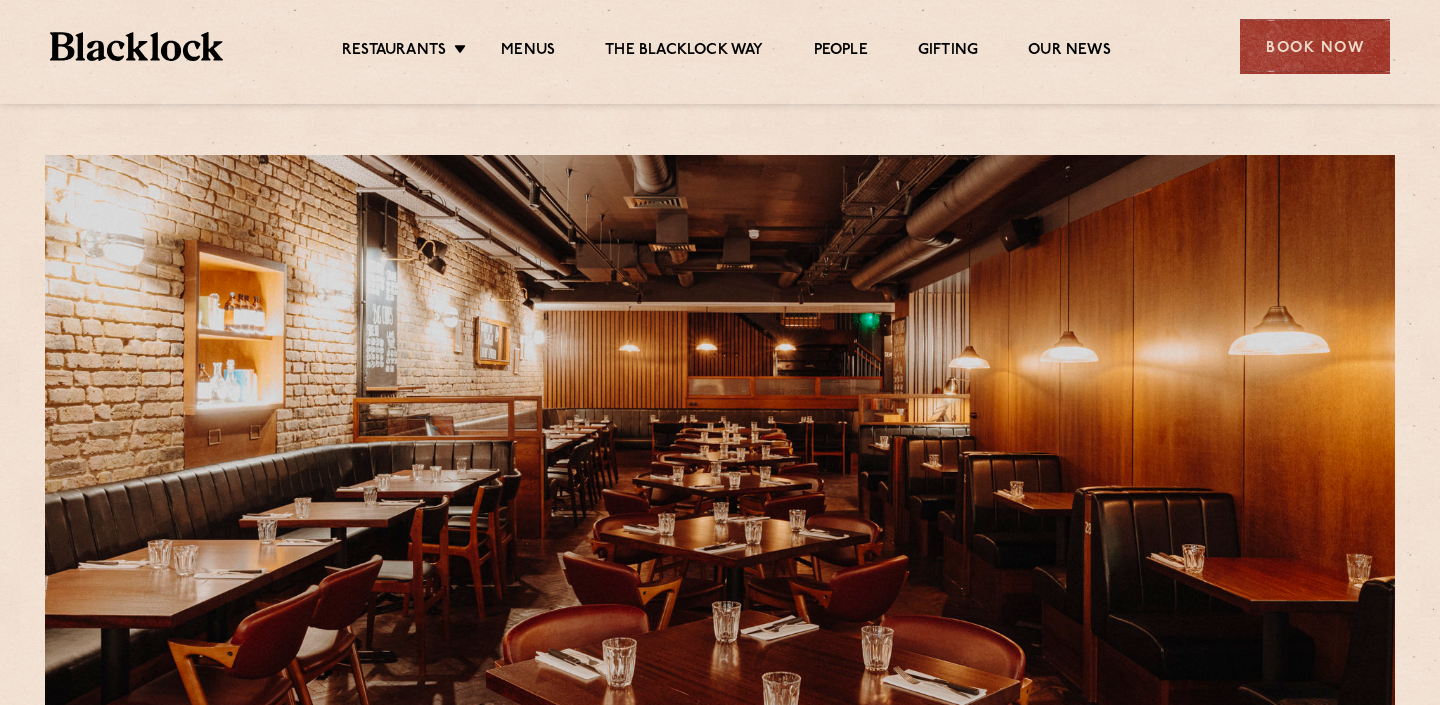 scroll, scrollTop: 4, scrollLeft: 0, axis: vertical 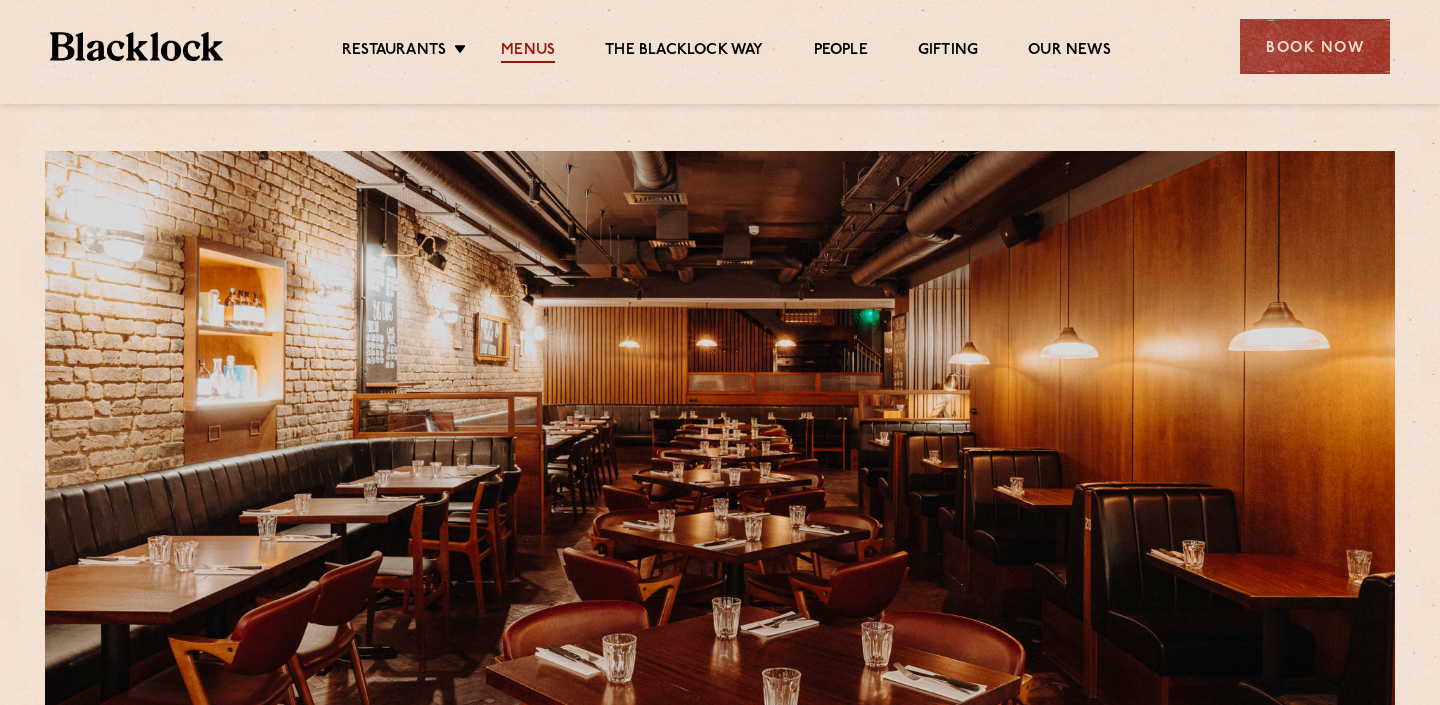 click on "Menus" at bounding box center [528, 52] 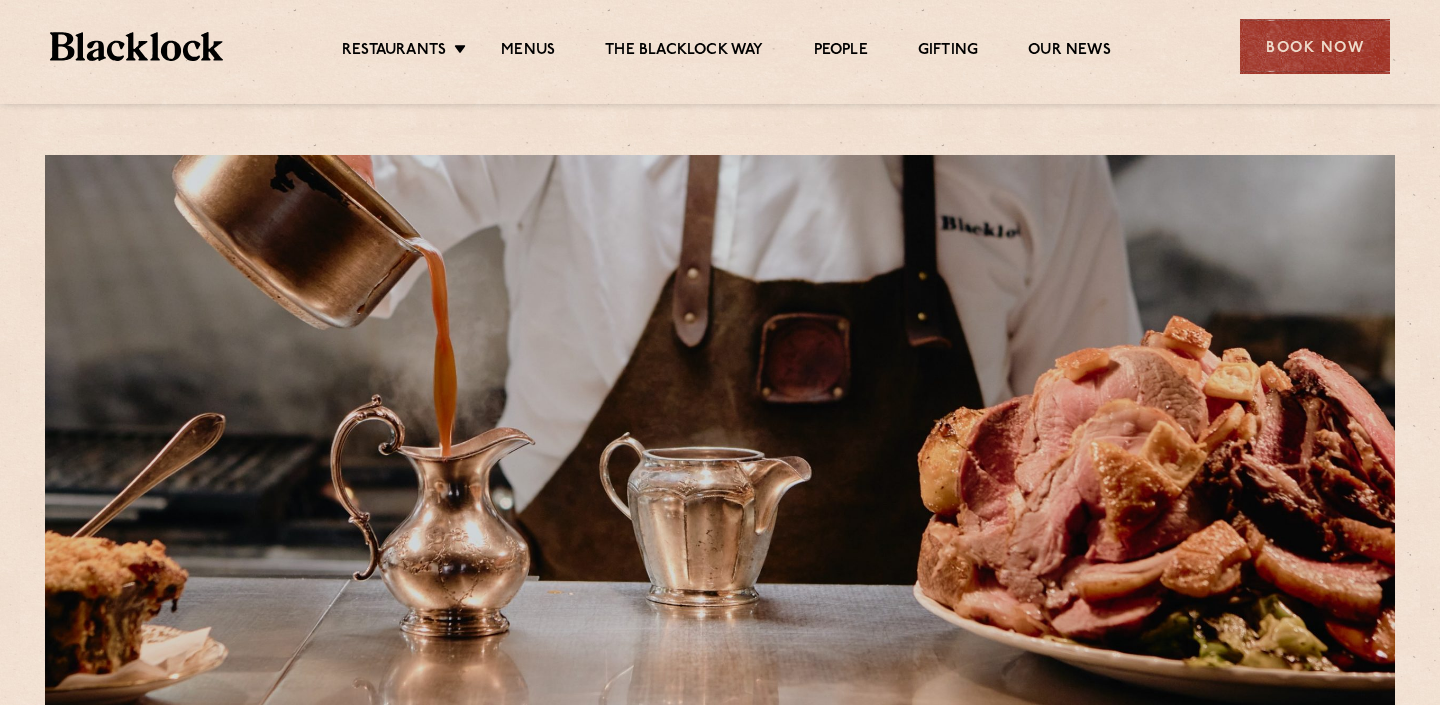scroll, scrollTop: 488, scrollLeft: 0, axis: vertical 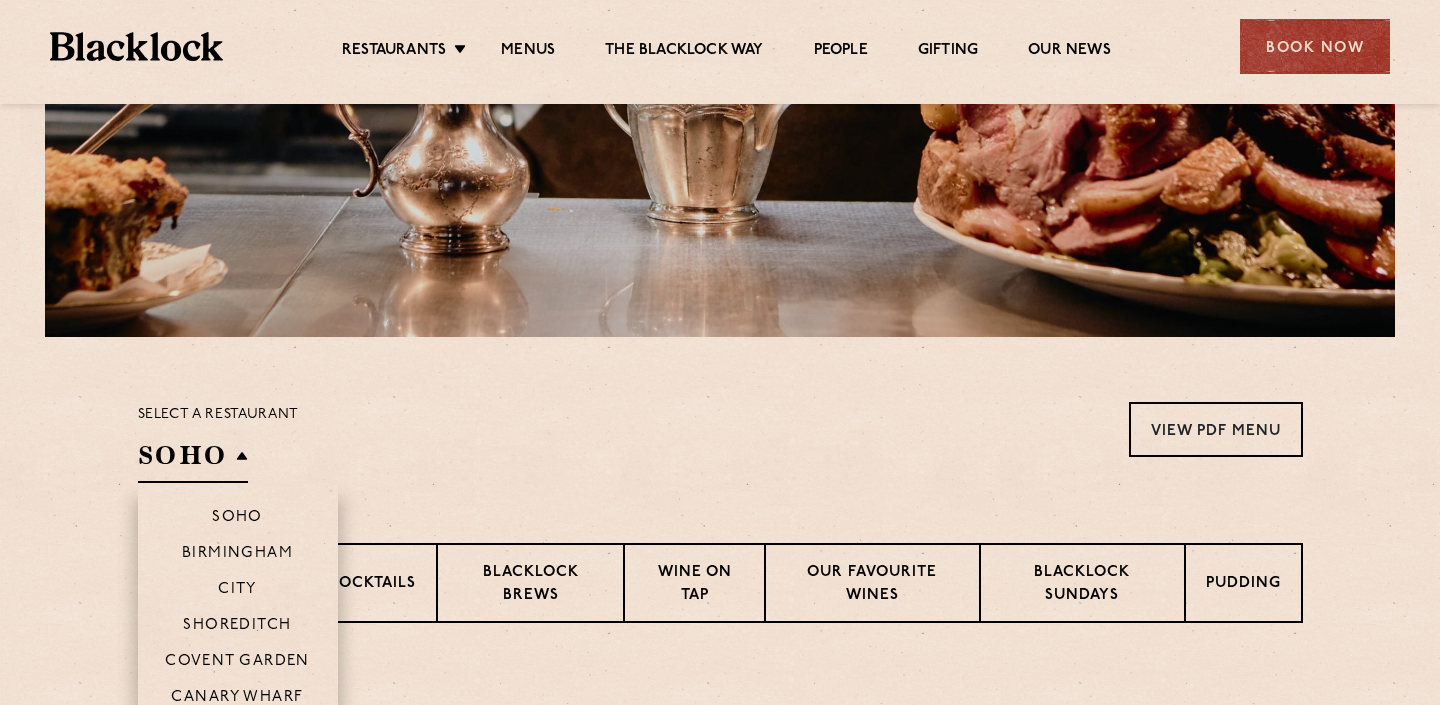 click on "SOHO" at bounding box center [193, 460] 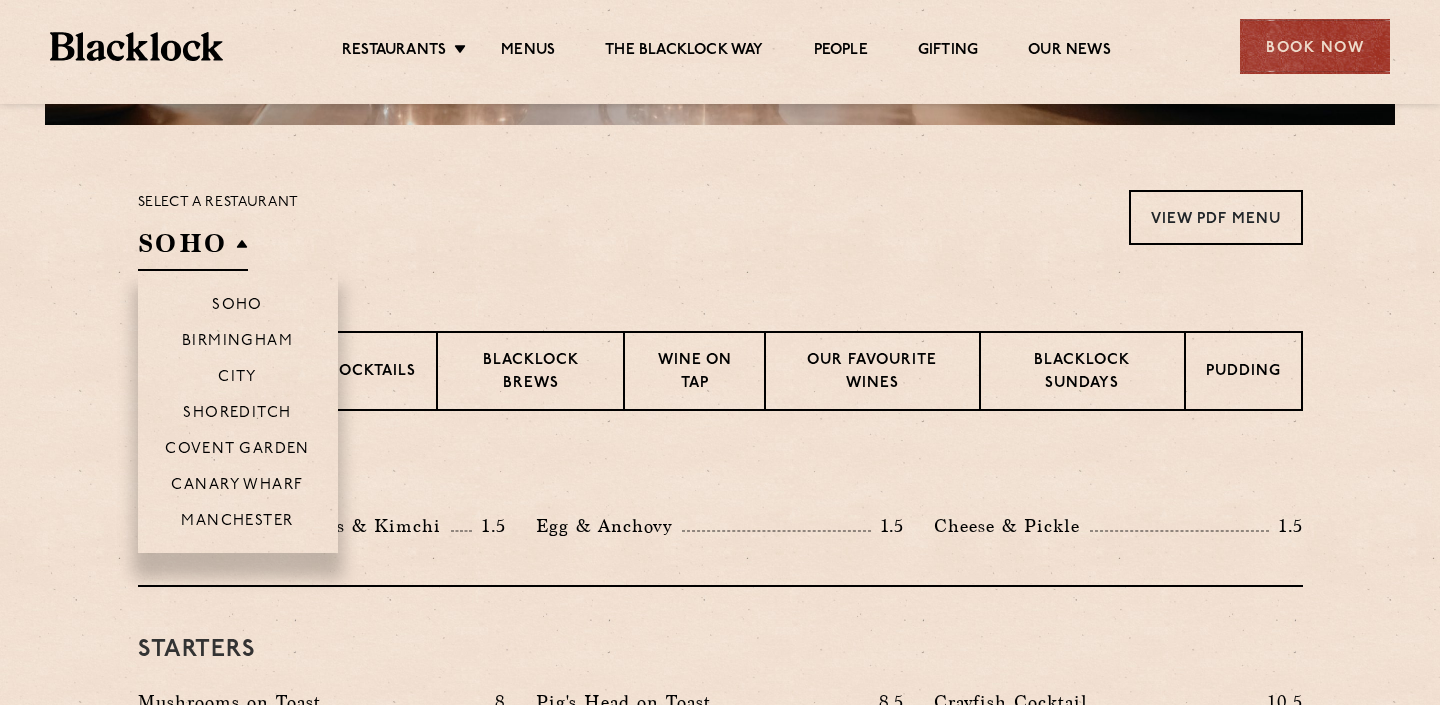 scroll, scrollTop: 597, scrollLeft: 0, axis: vertical 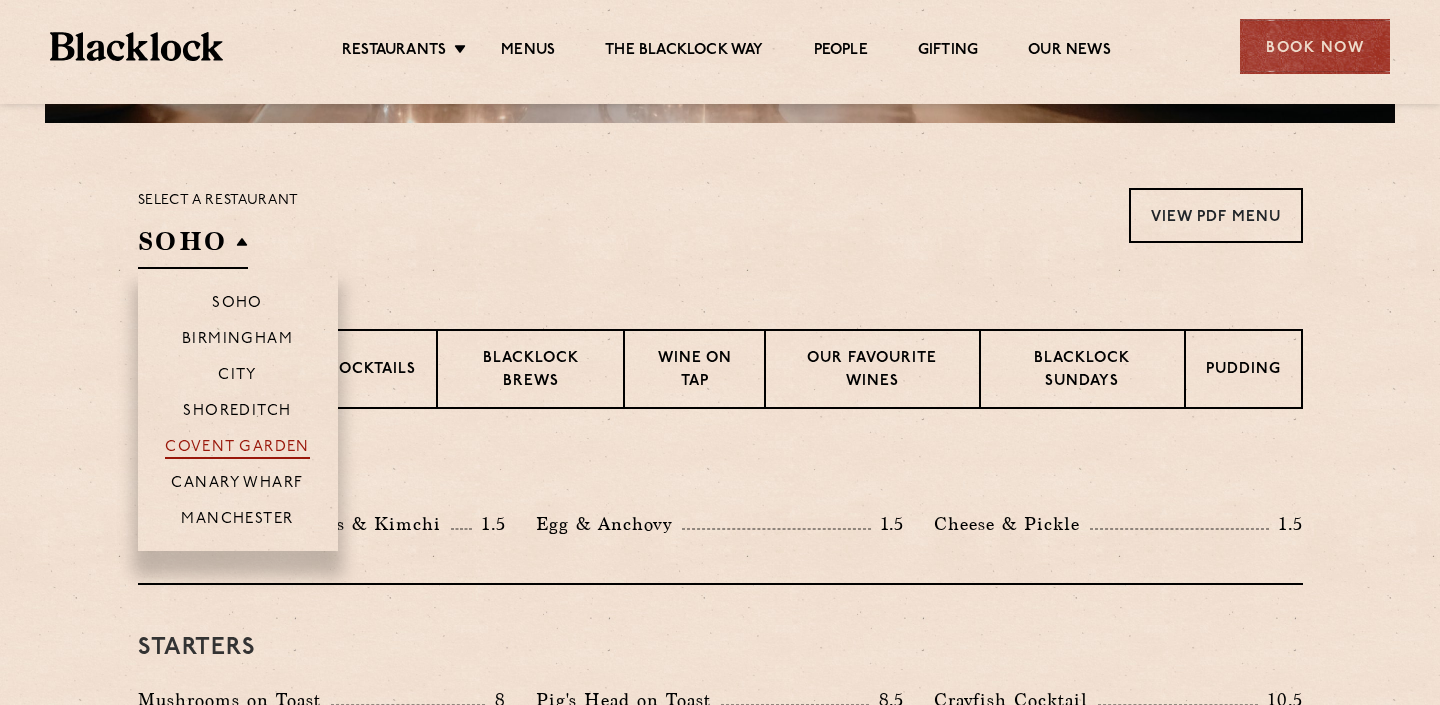 click on "Covent Garden" at bounding box center [237, 449] 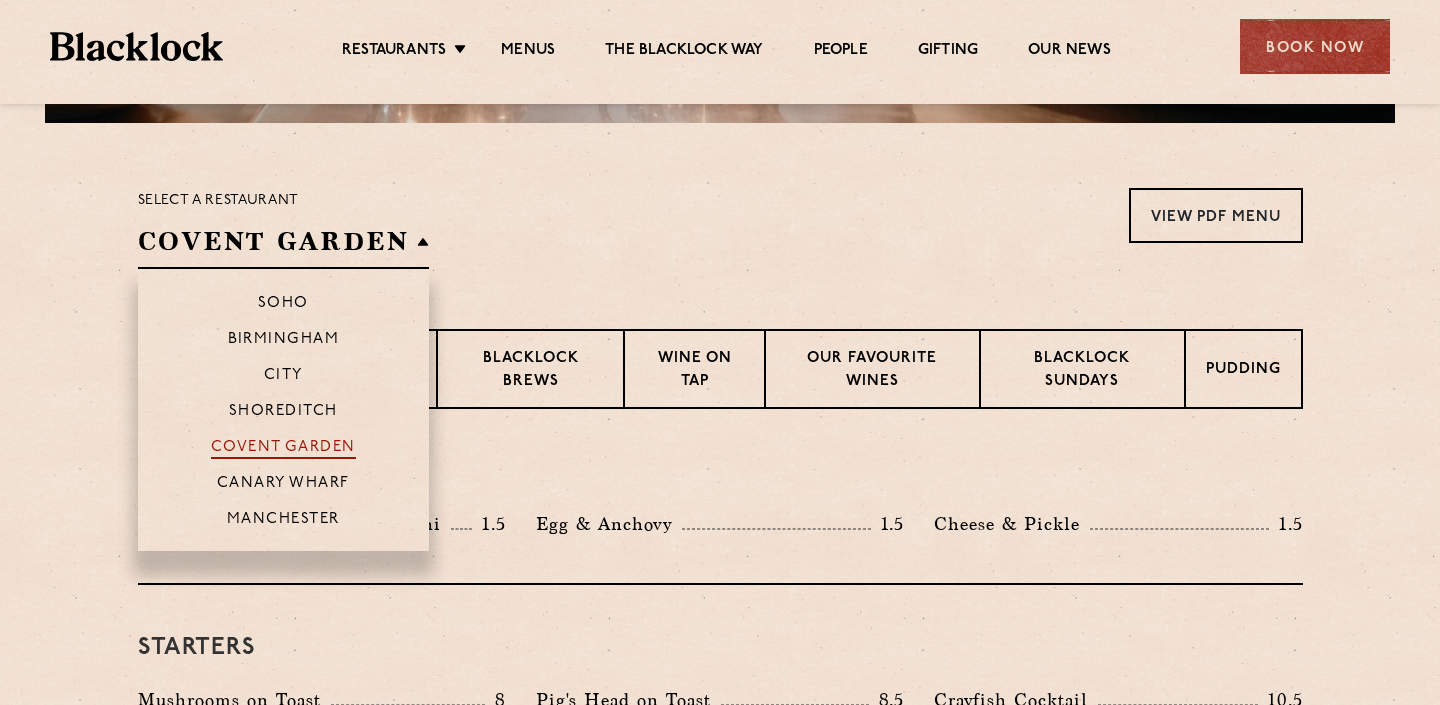 click on "Covent Garden" at bounding box center [283, 449] 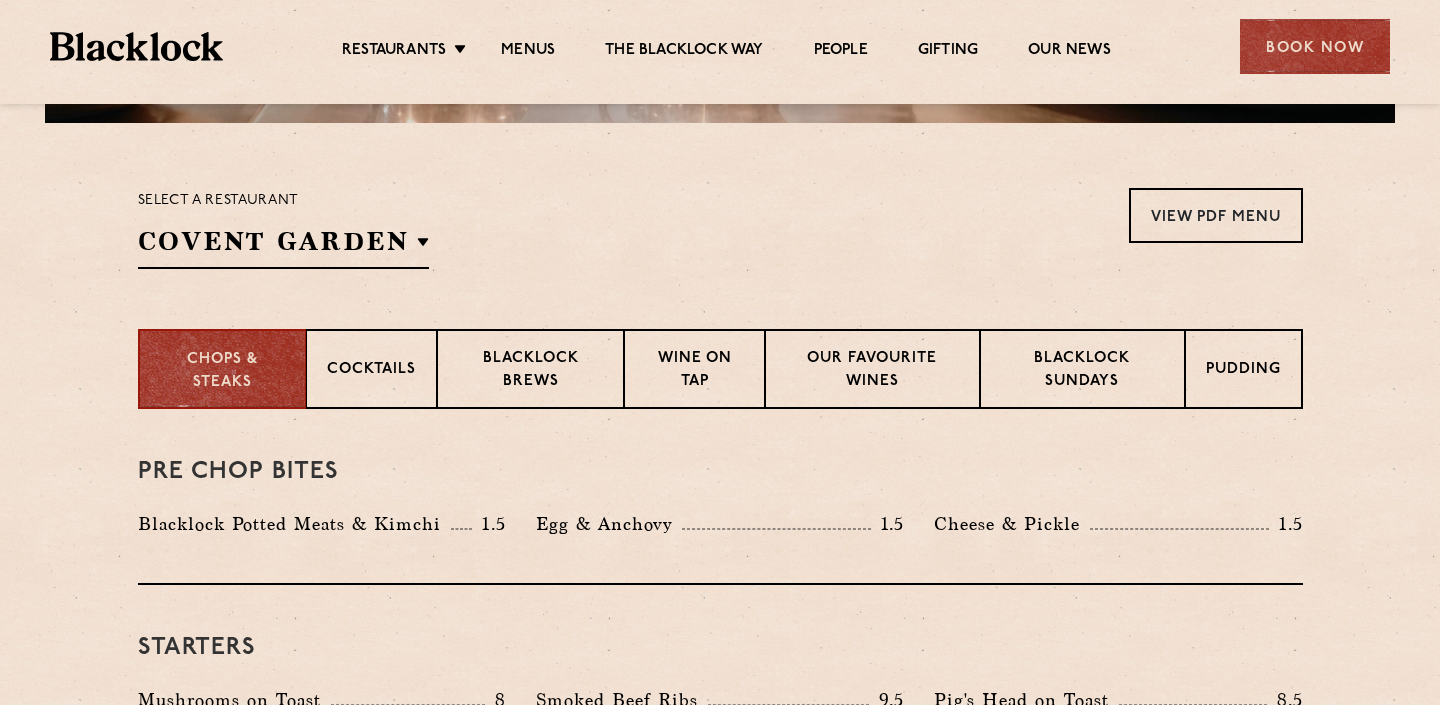 click on "Select a restaurant Covent Garden Soho Birmingham City Shoreditch Covent Garden Canary Wharf Manchester   View PDF Menu   View PDF Menu   View PDF Menu   View PDF Menu   View PDF Menu   View PDF Menu   View PDF Menu" at bounding box center (720, 228) 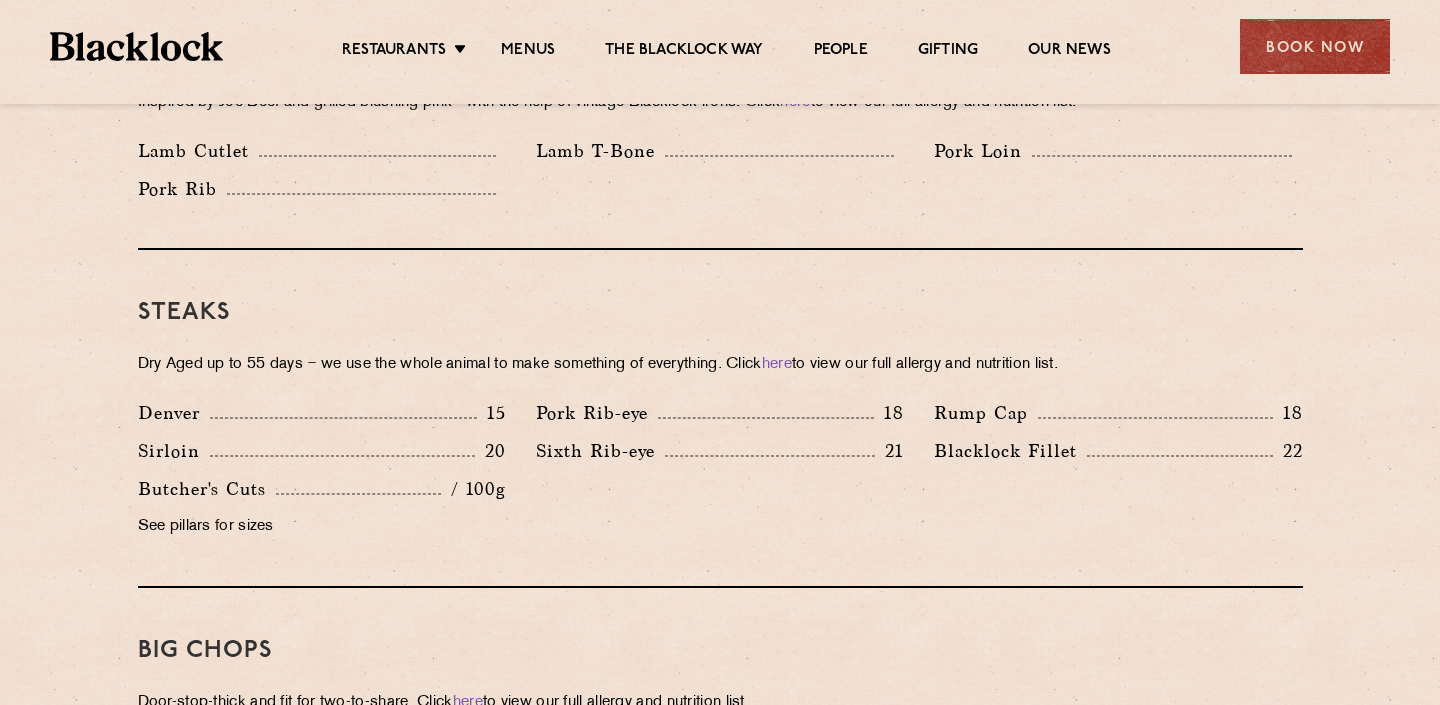 scroll, scrollTop: 1401, scrollLeft: 0, axis: vertical 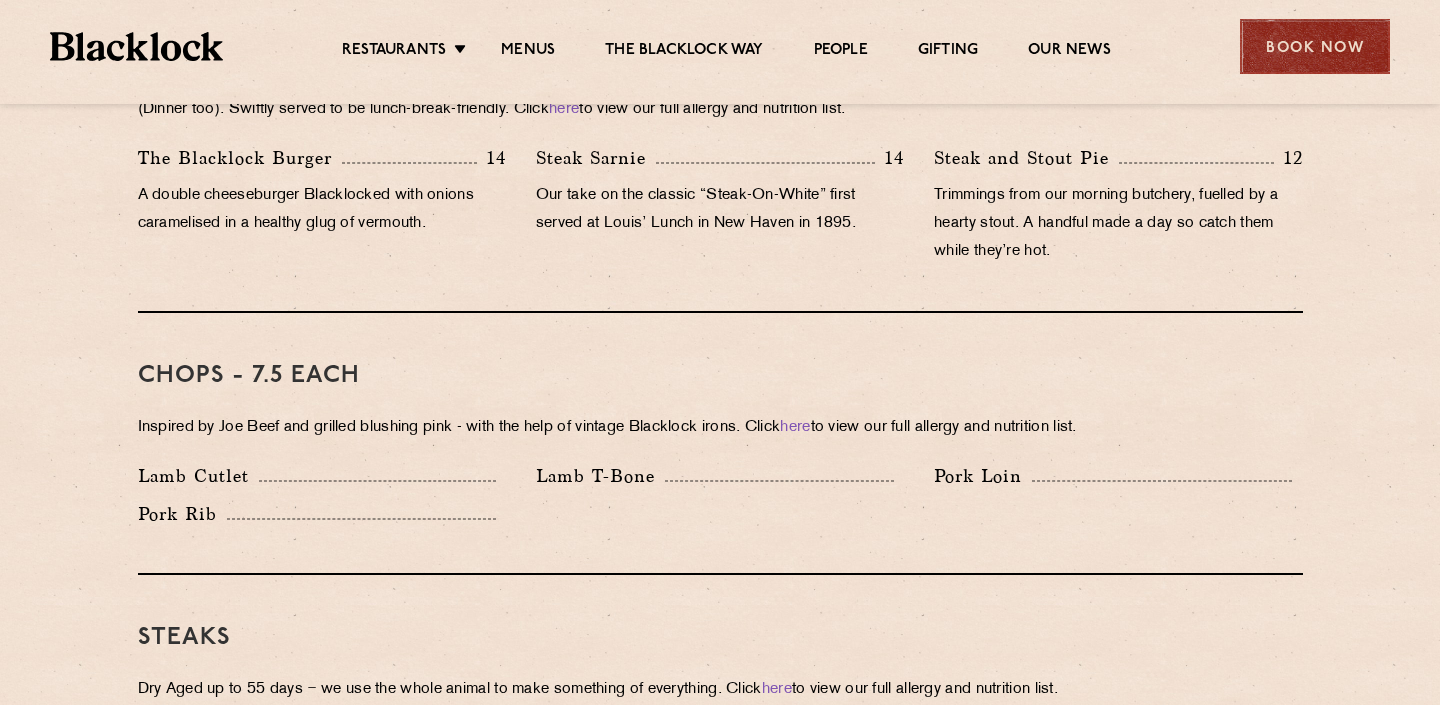 click on "Book Now" at bounding box center (1315, 46) 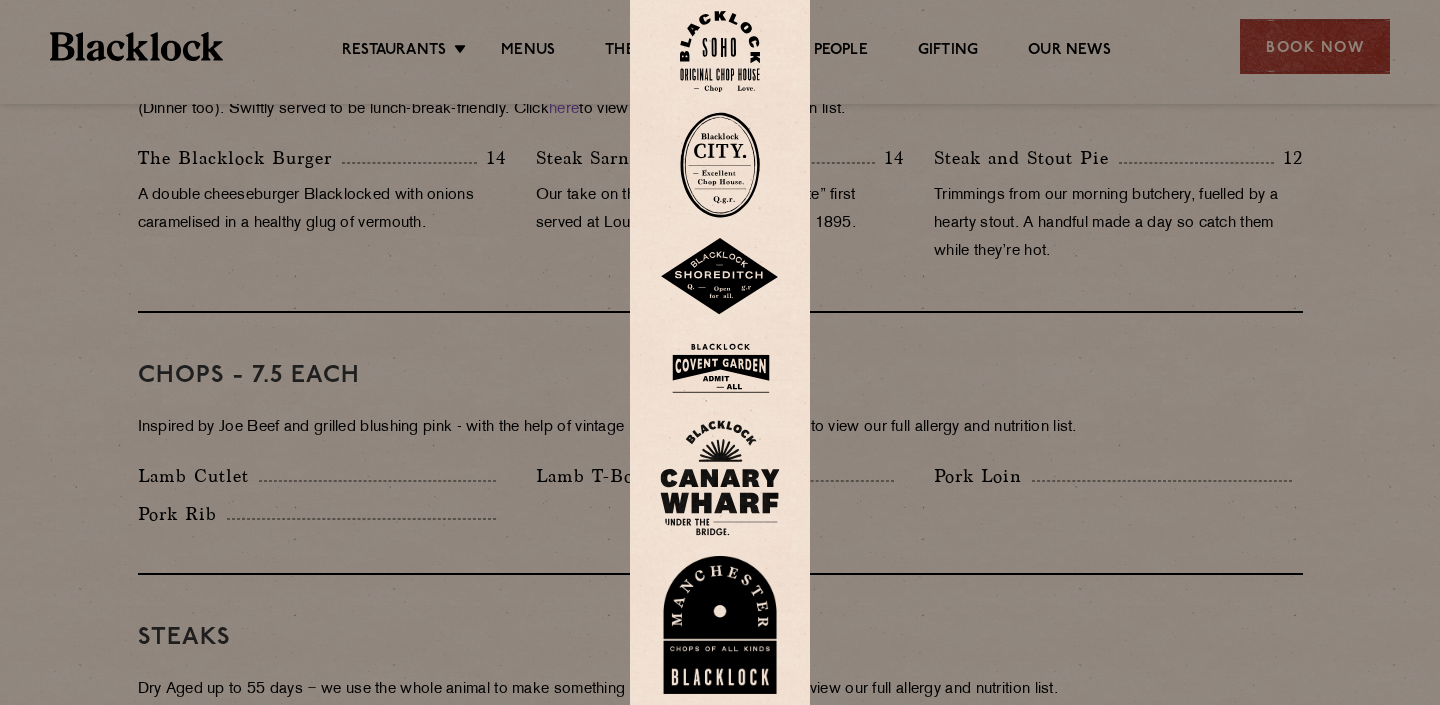 click at bounding box center (720, 368) 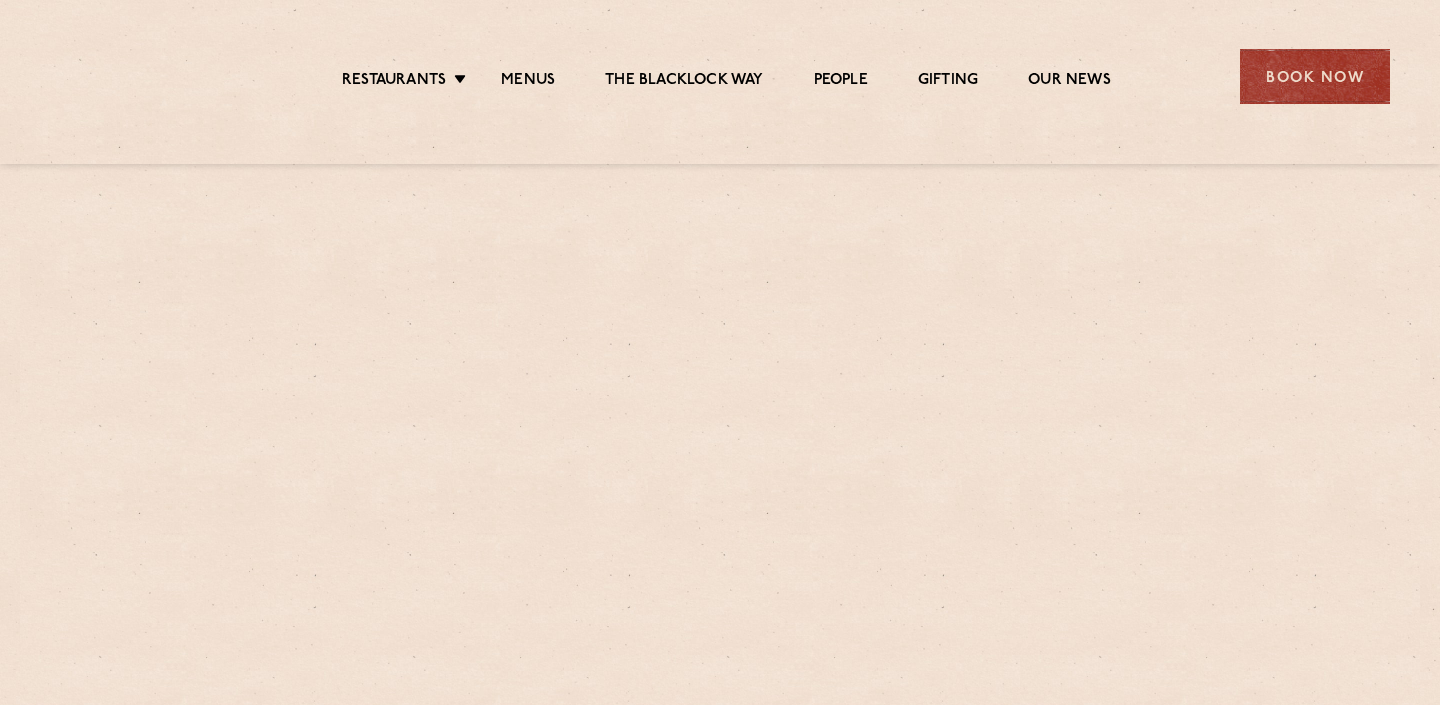 scroll, scrollTop: 0, scrollLeft: 0, axis: both 